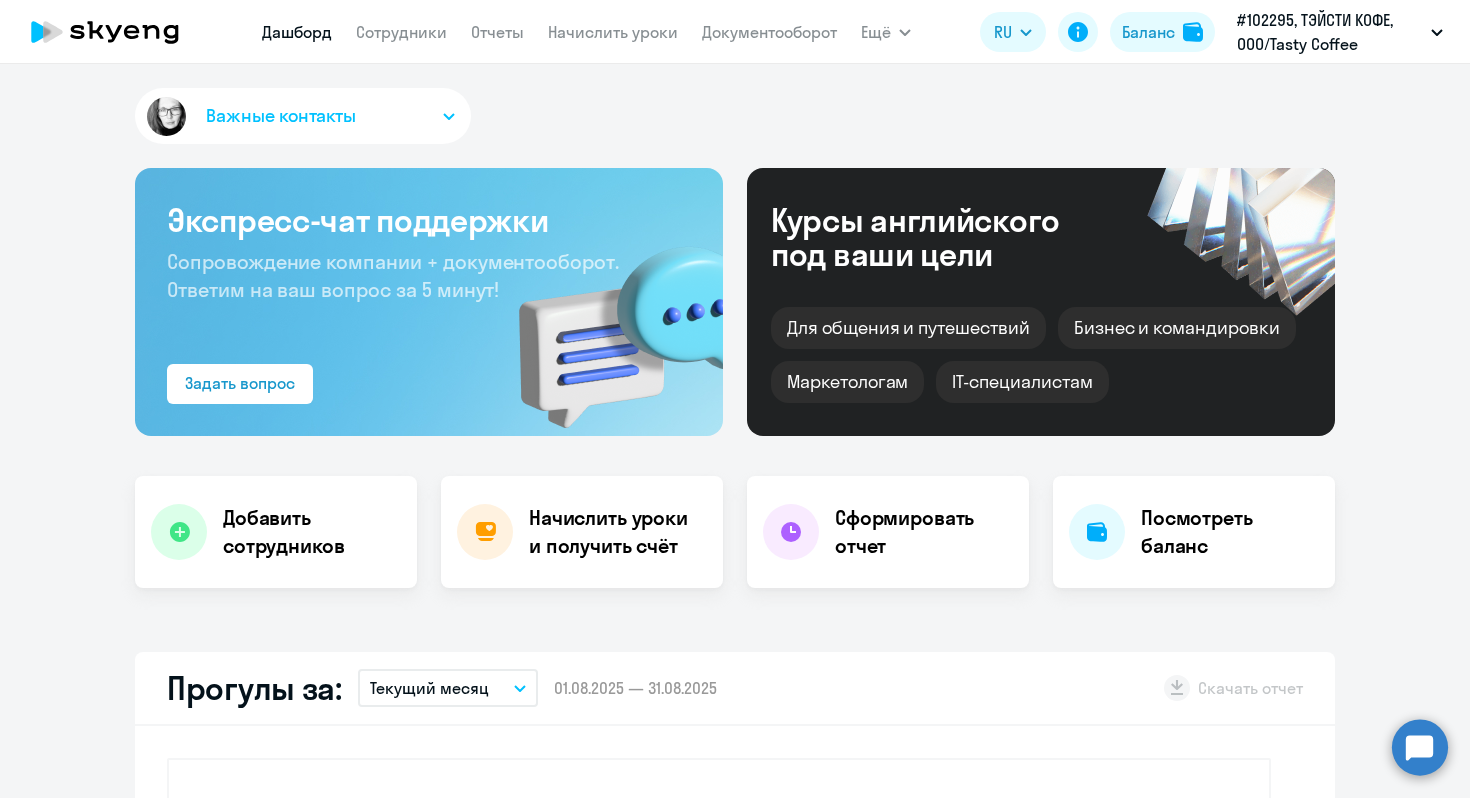 select on "30" 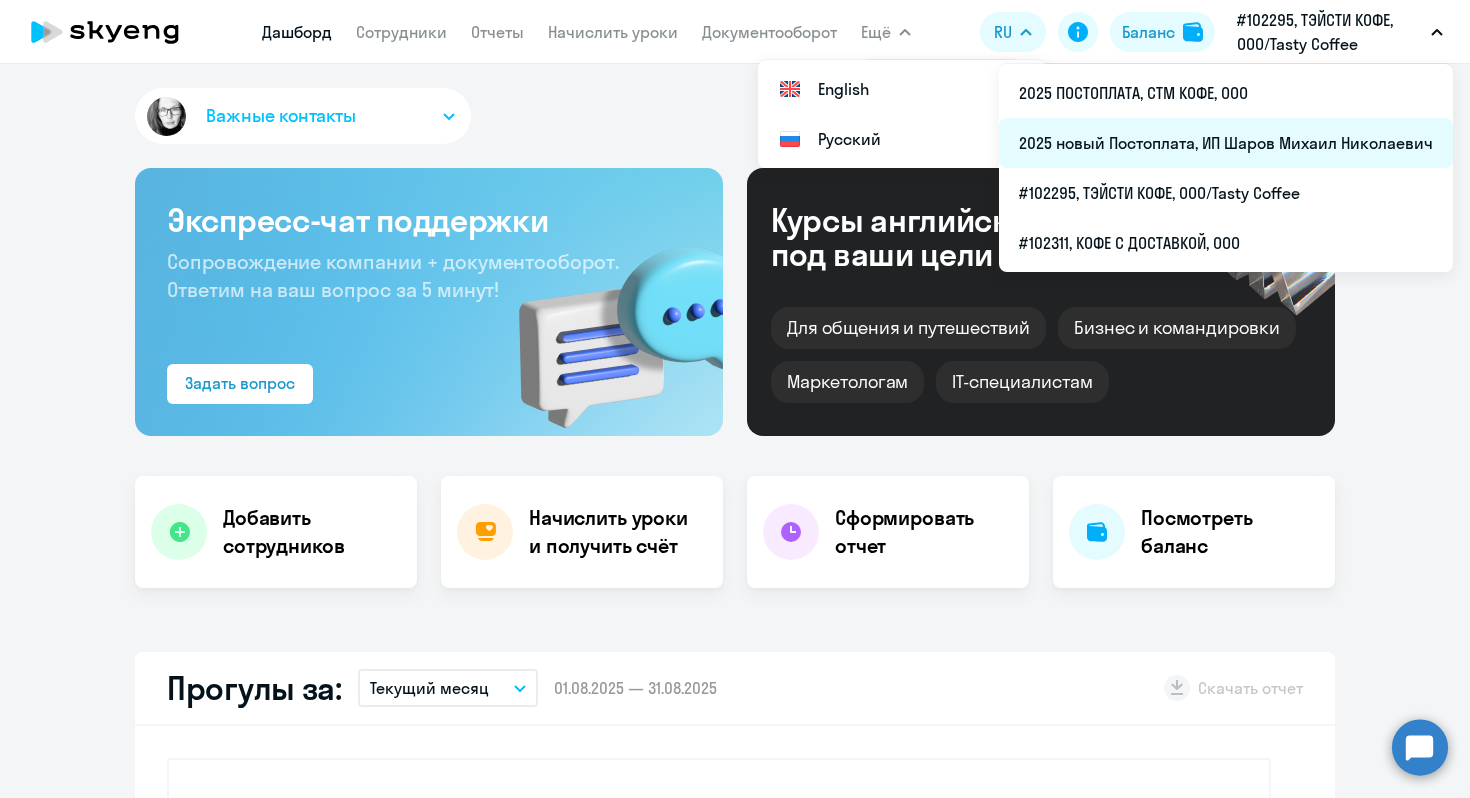 click on "2025 новый Постоплата, ИП Шаров Михаил Николаевич" at bounding box center [1226, 143] 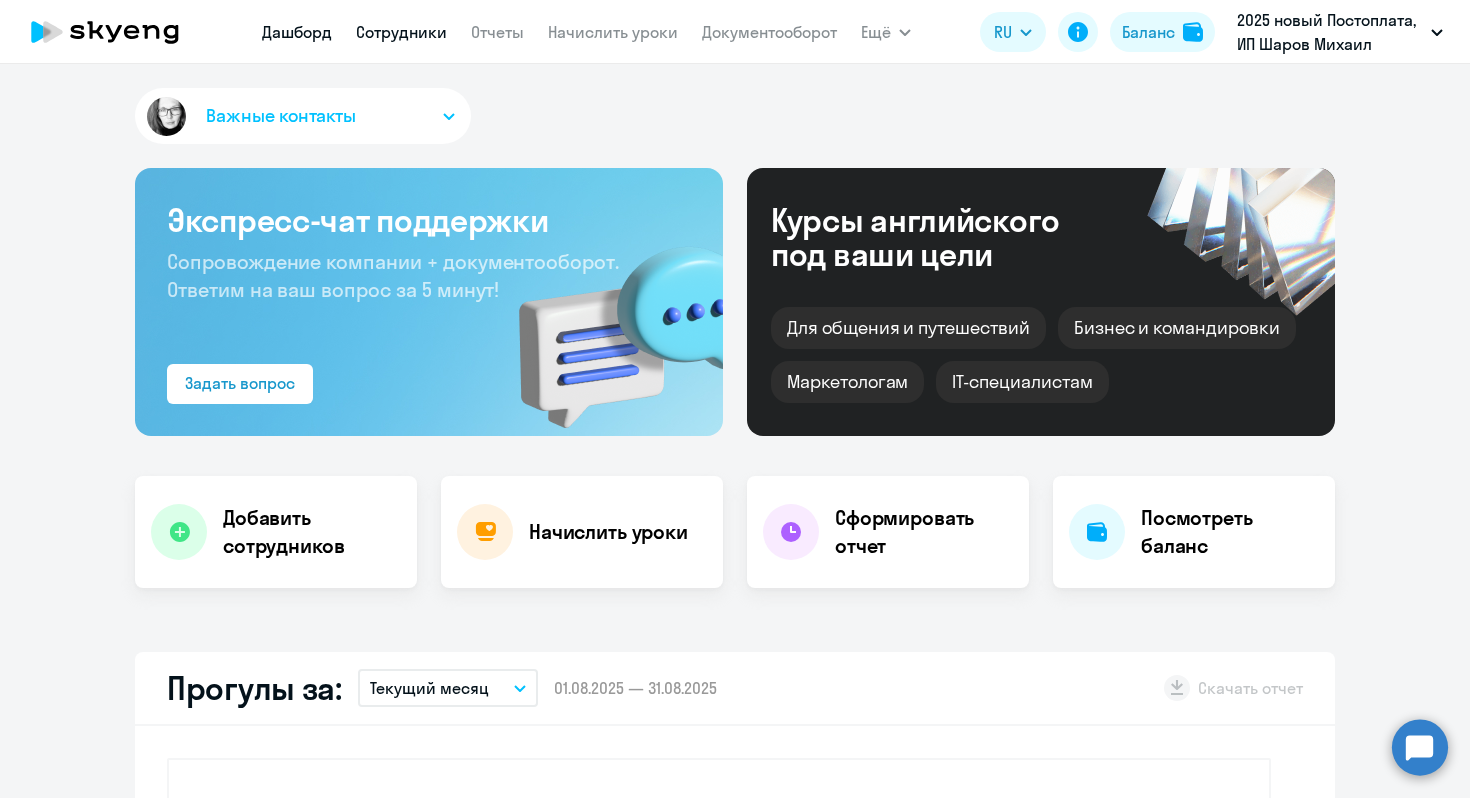 click on "Сотрудники" at bounding box center (401, 32) 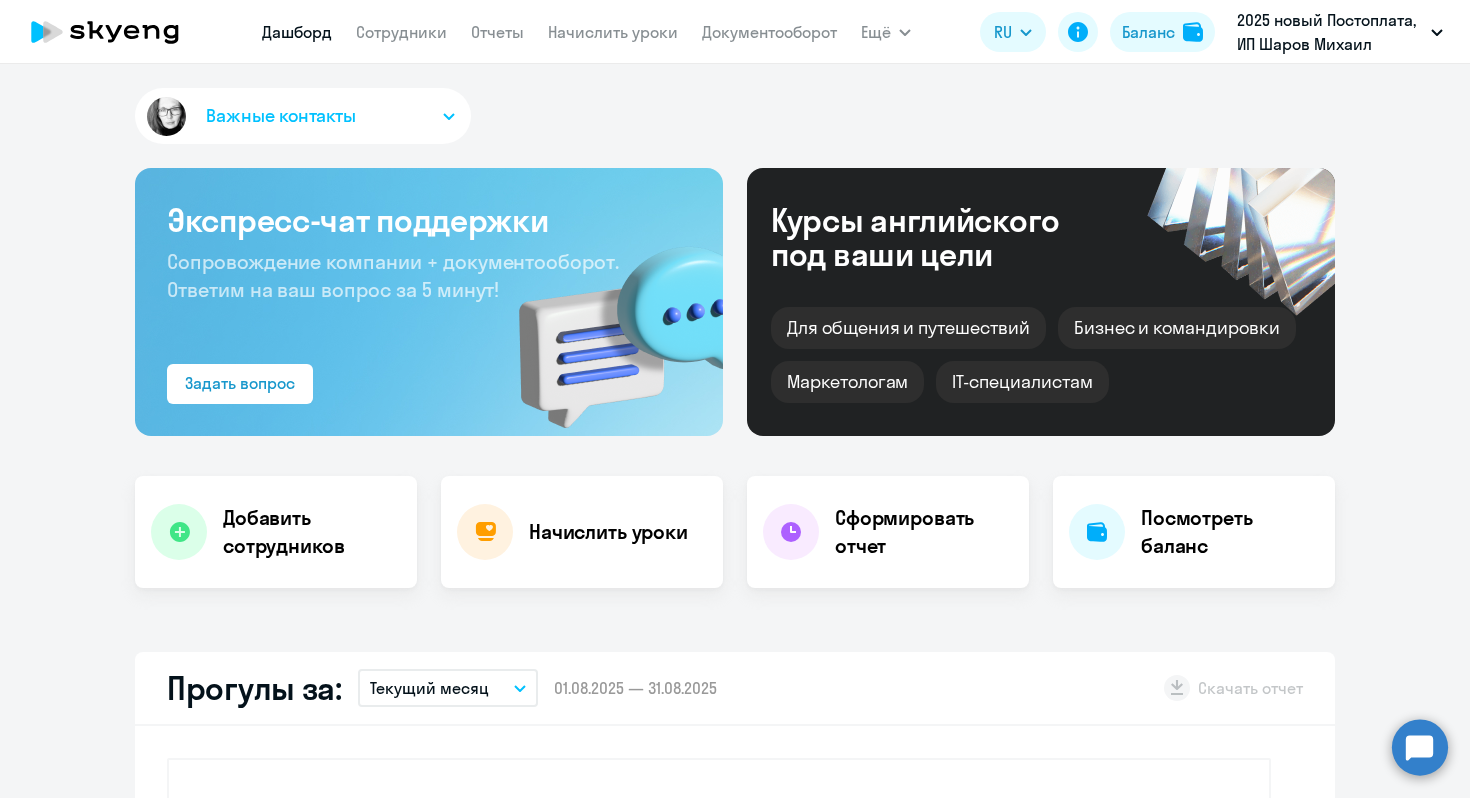 select on "30" 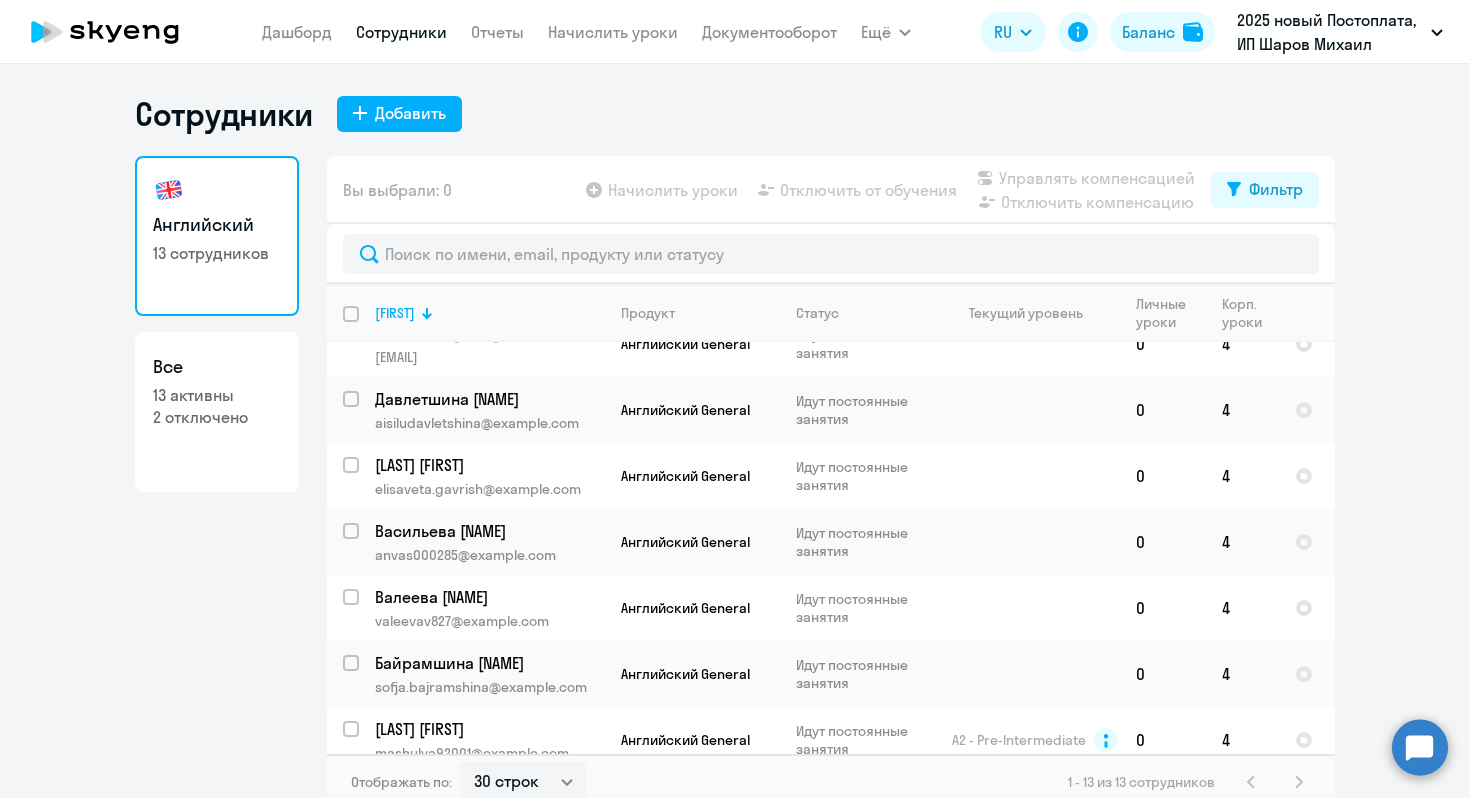 scroll, scrollTop: 439, scrollLeft: 0, axis: vertical 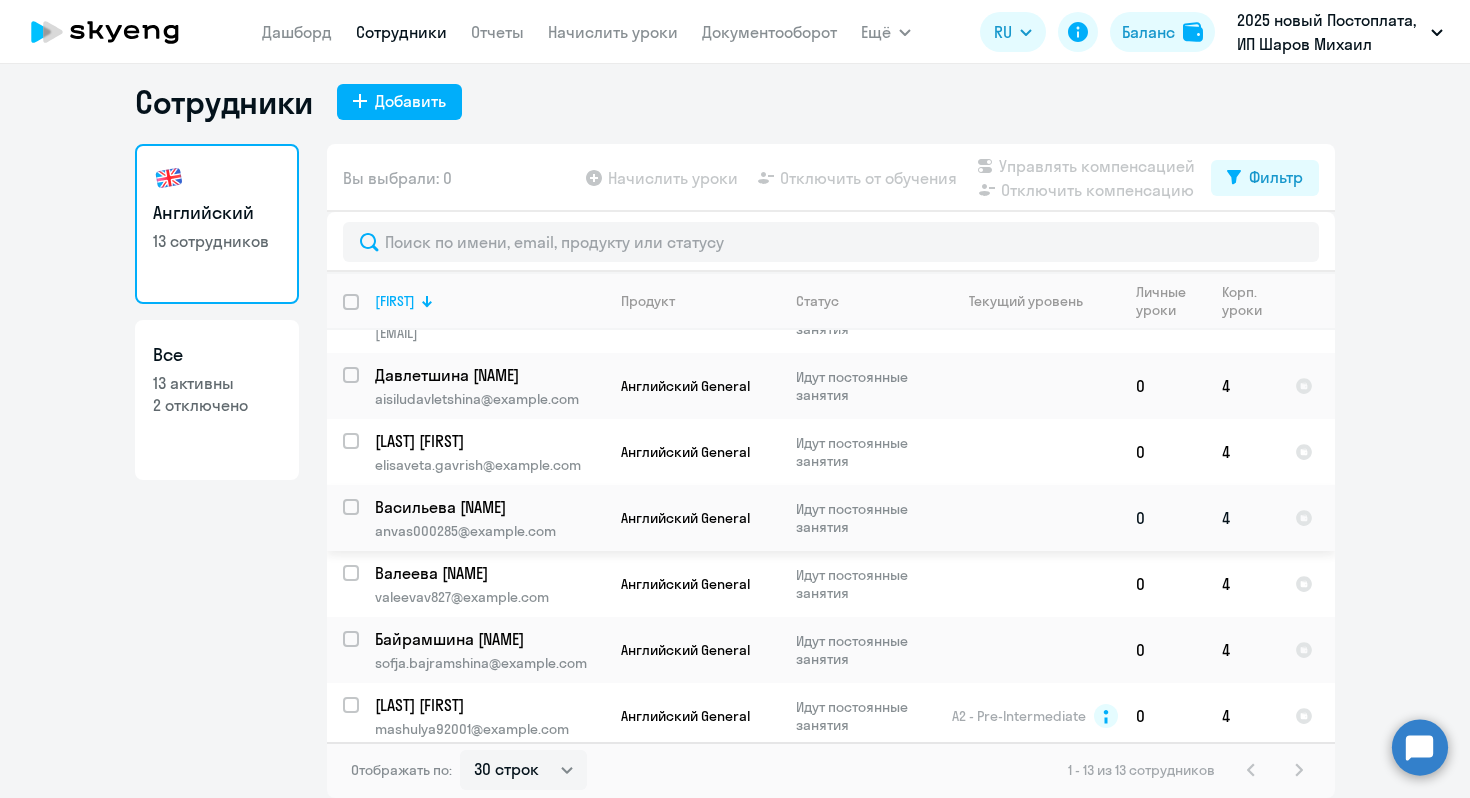 click on "anvas000285@example.com" 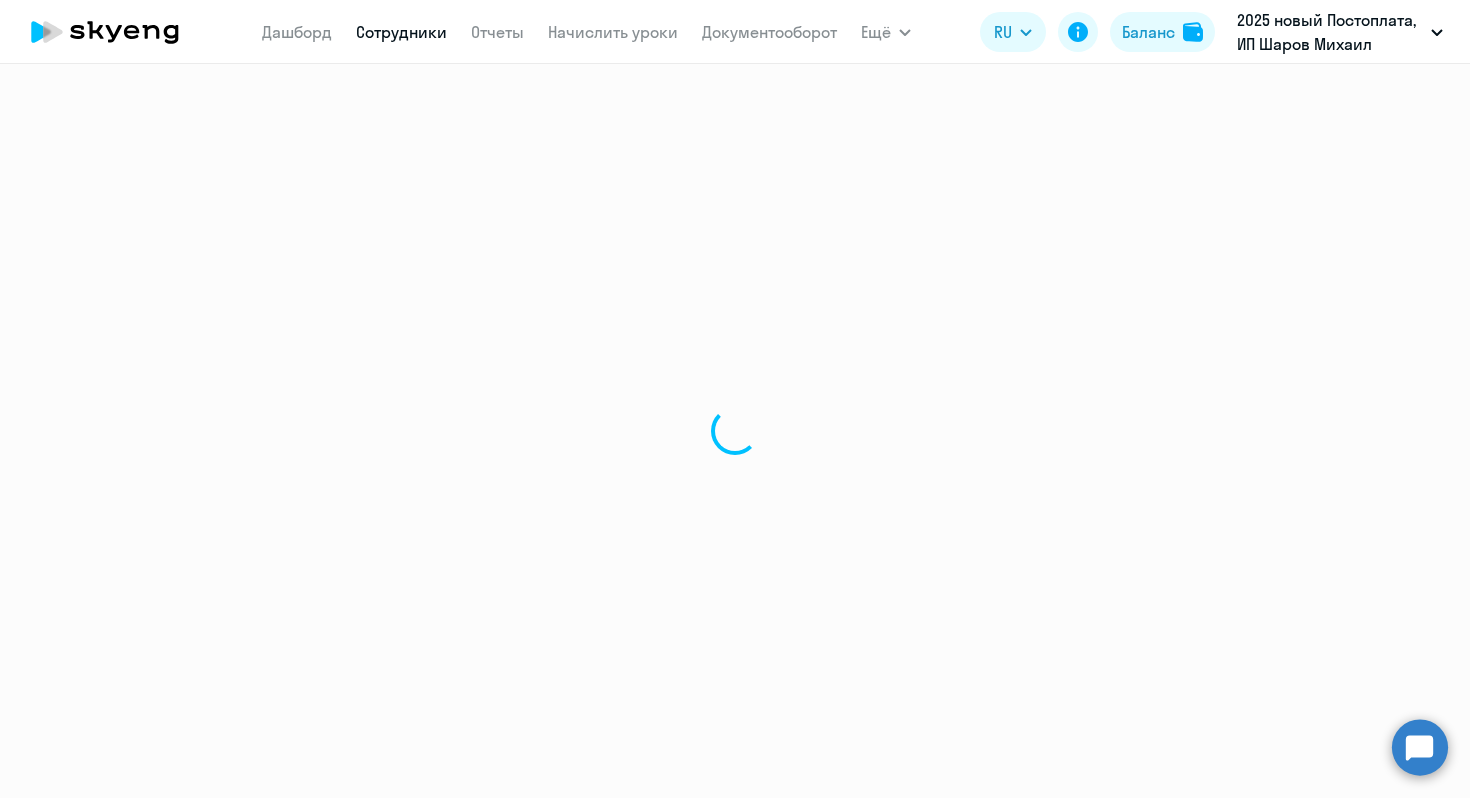 scroll, scrollTop: 0, scrollLeft: 0, axis: both 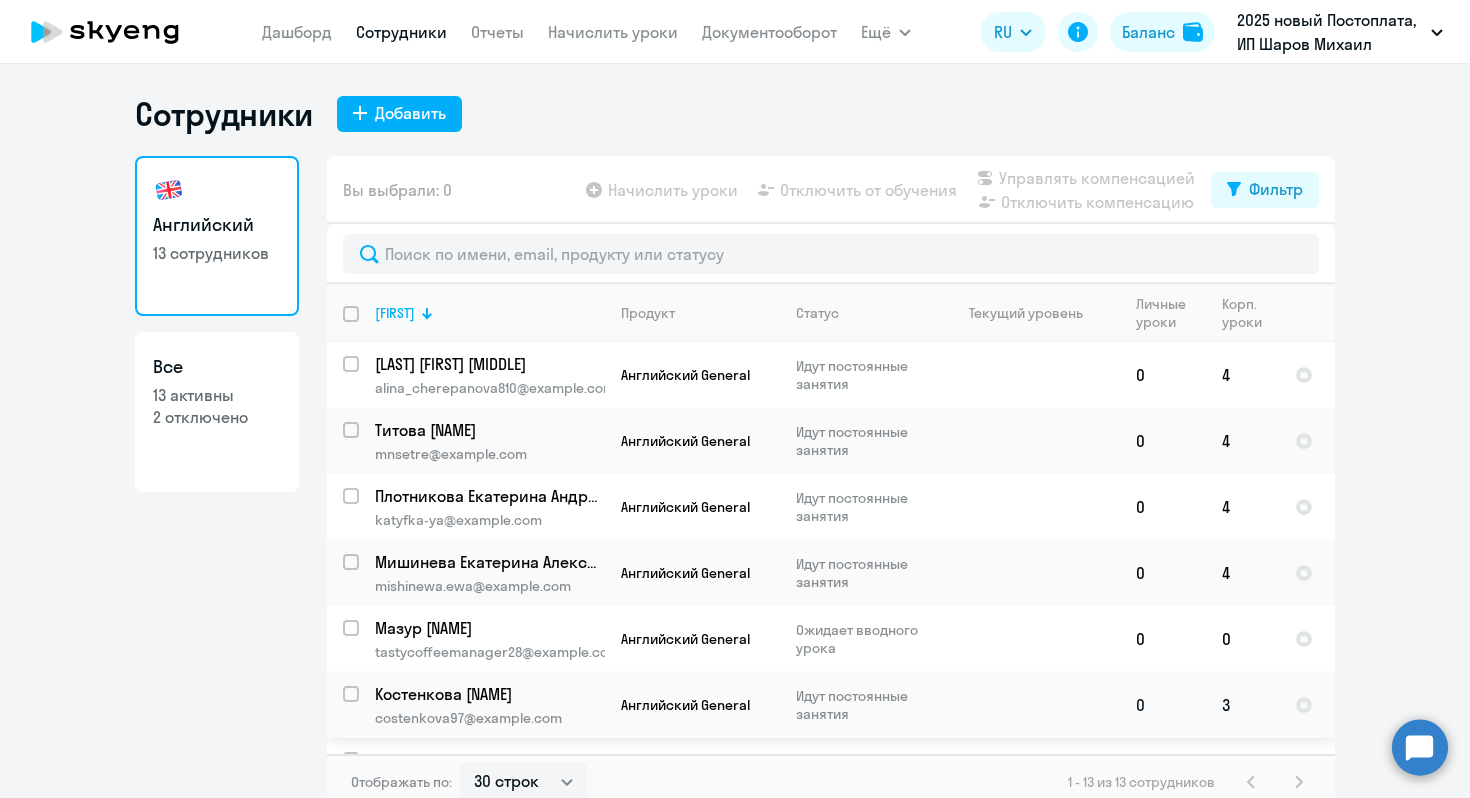 click on "Идут постоянные занятия" 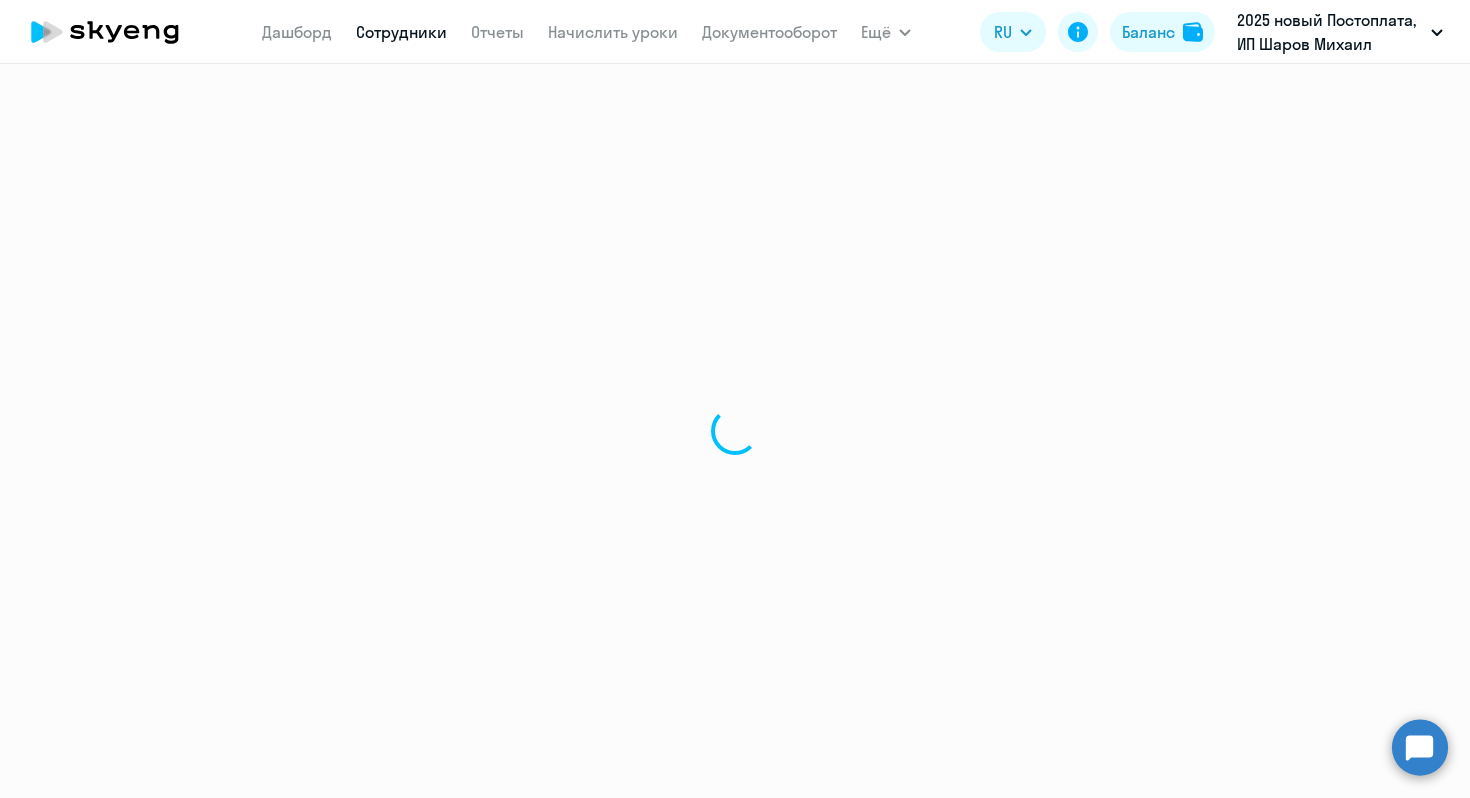 select on "english" 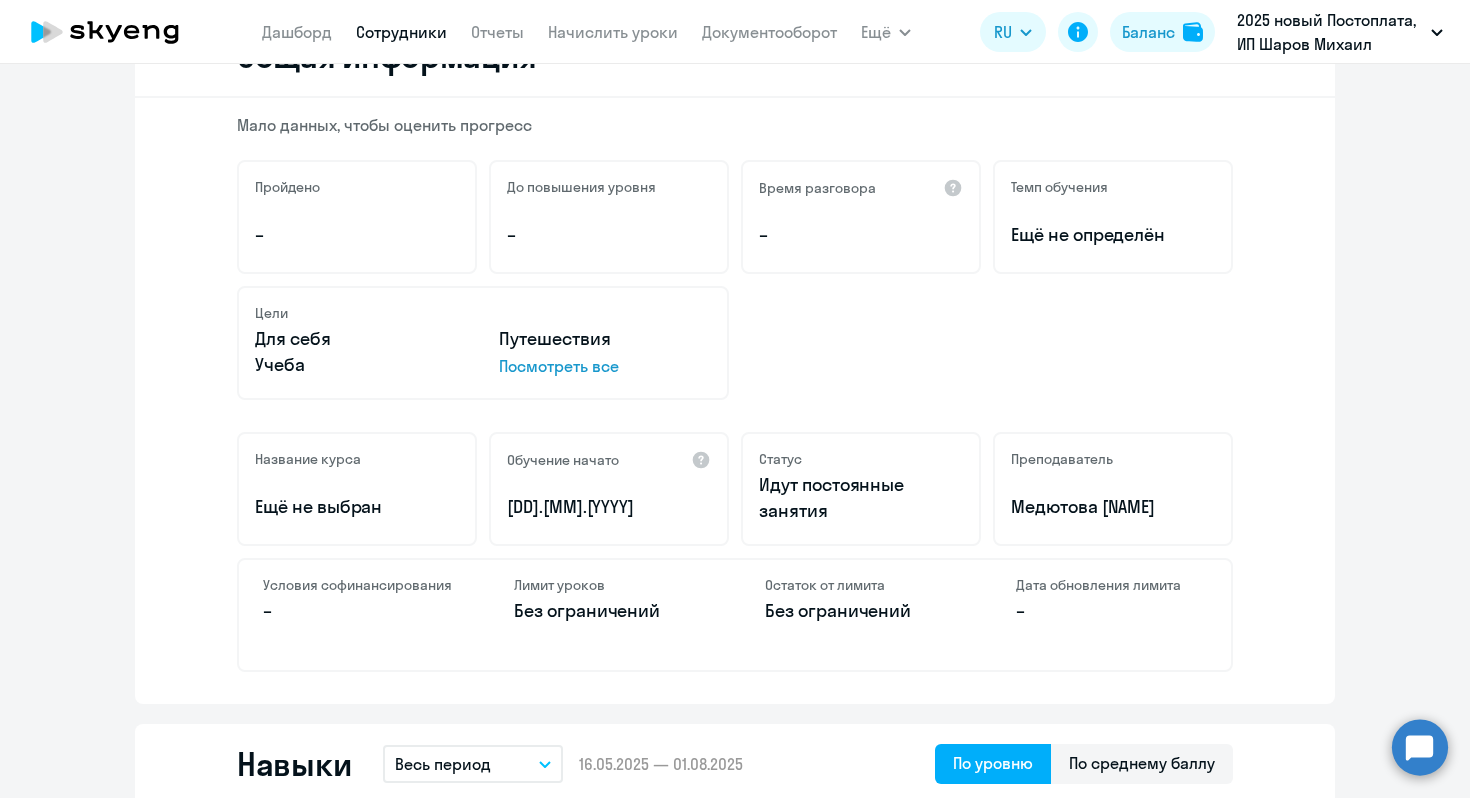 scroll, scrollTop: 0, scrollLeft: 0, axis: both 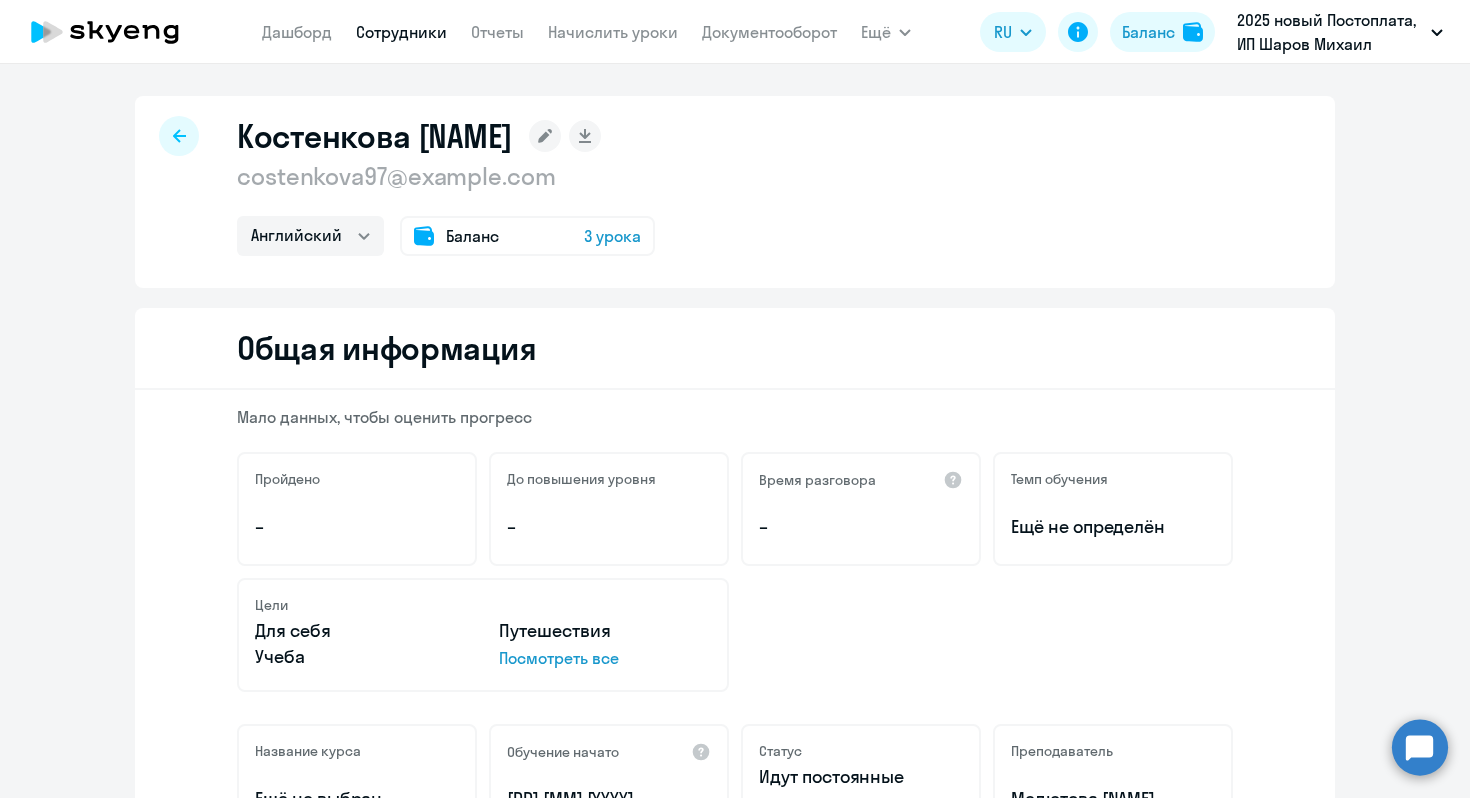 click 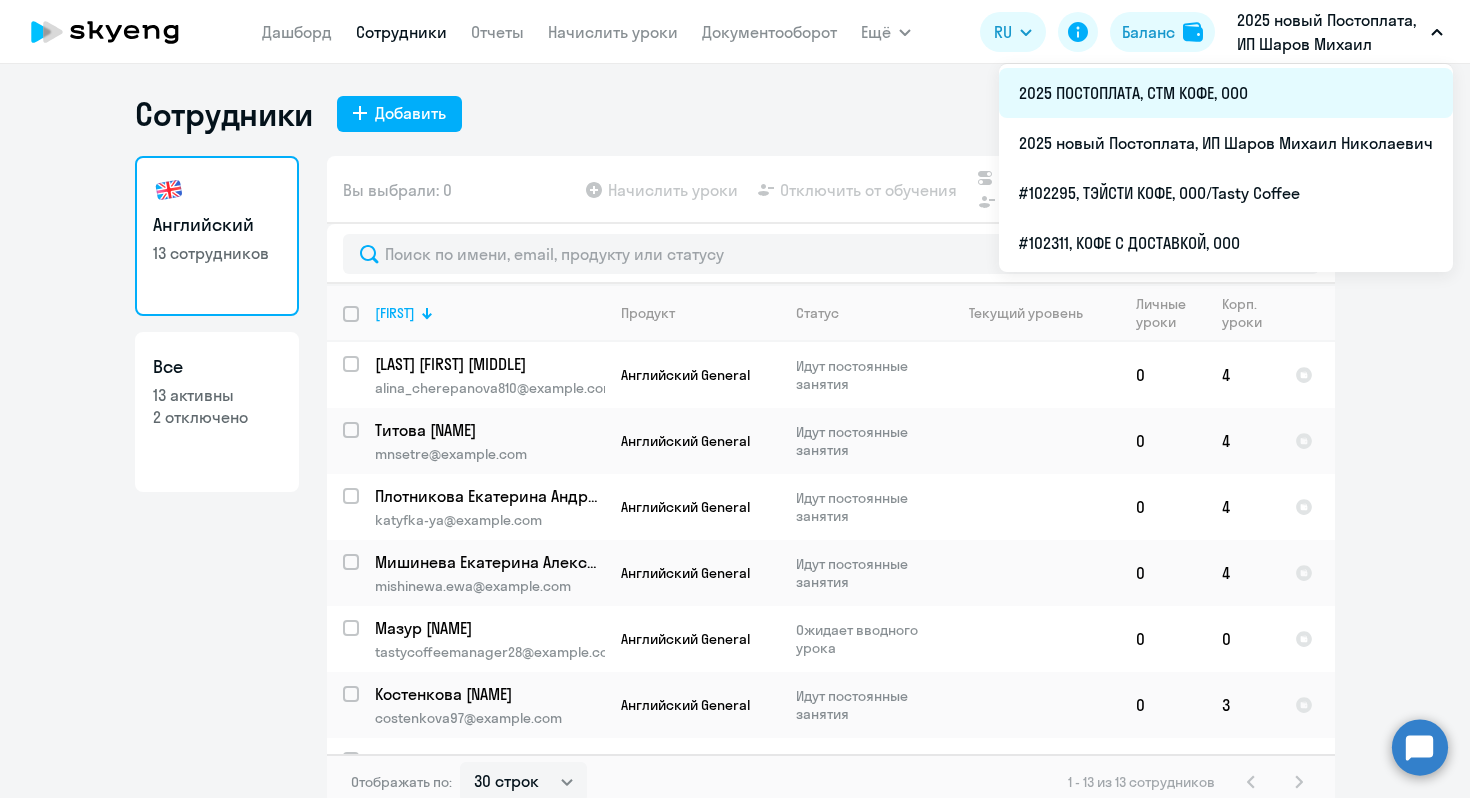 click on "2025 ПОСТОПЛАТА, СТМ КОФЕ, ООО" at bounding box center [1226, 93] 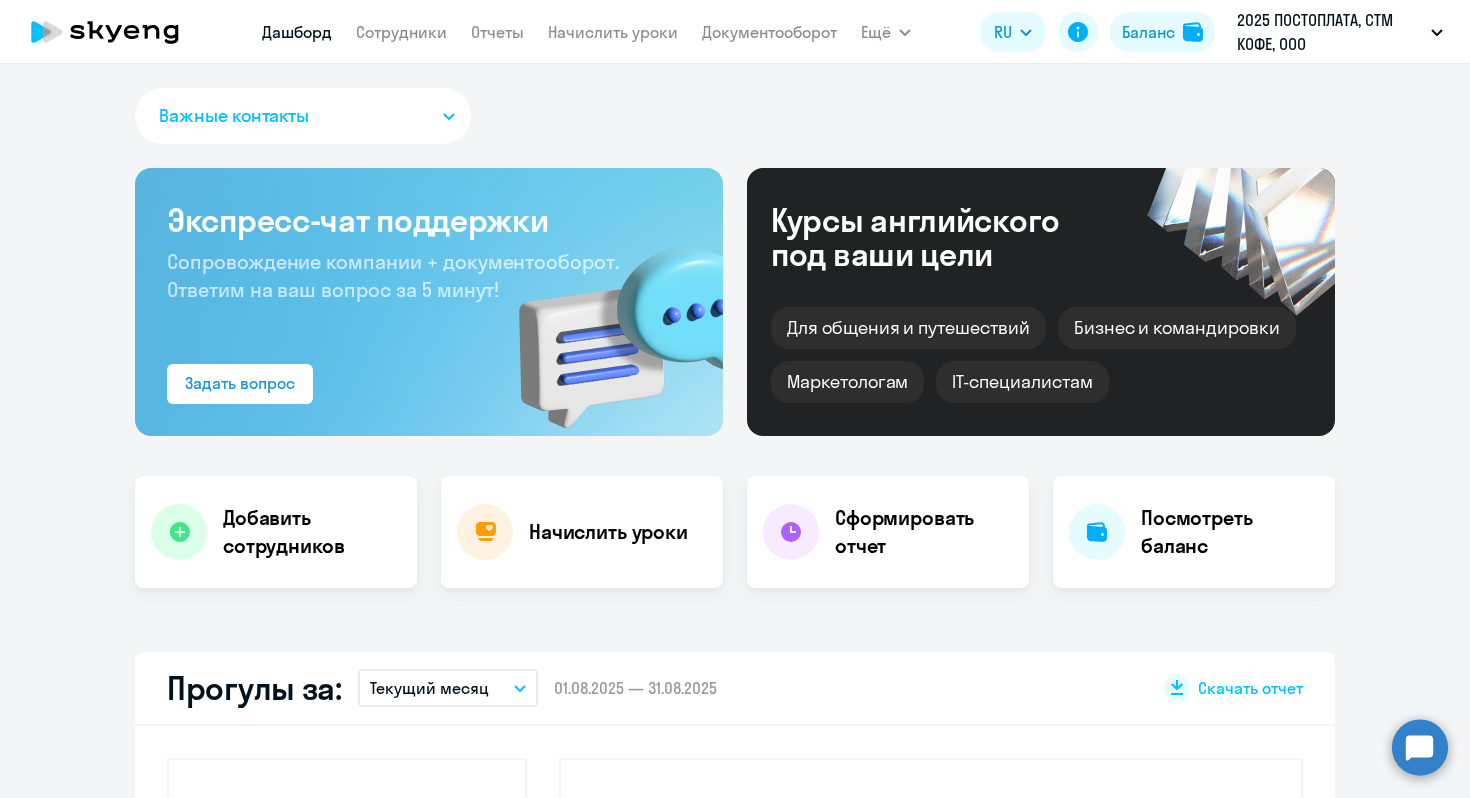 select on "30" 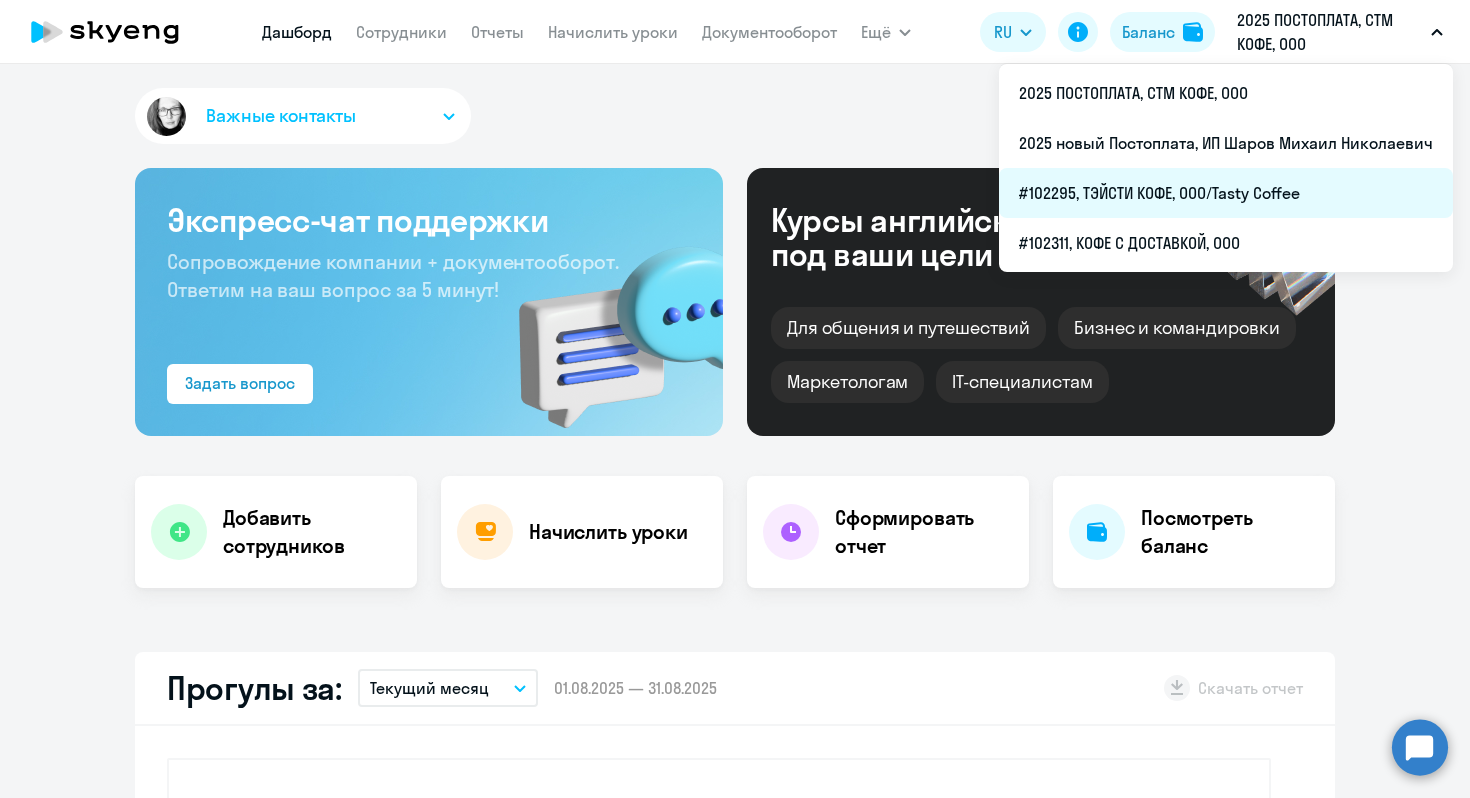 click on "#102295, ТЭЙСТИ КОФЕ, ООО/Tasty Coffee" at bounding box center (1226, 193) 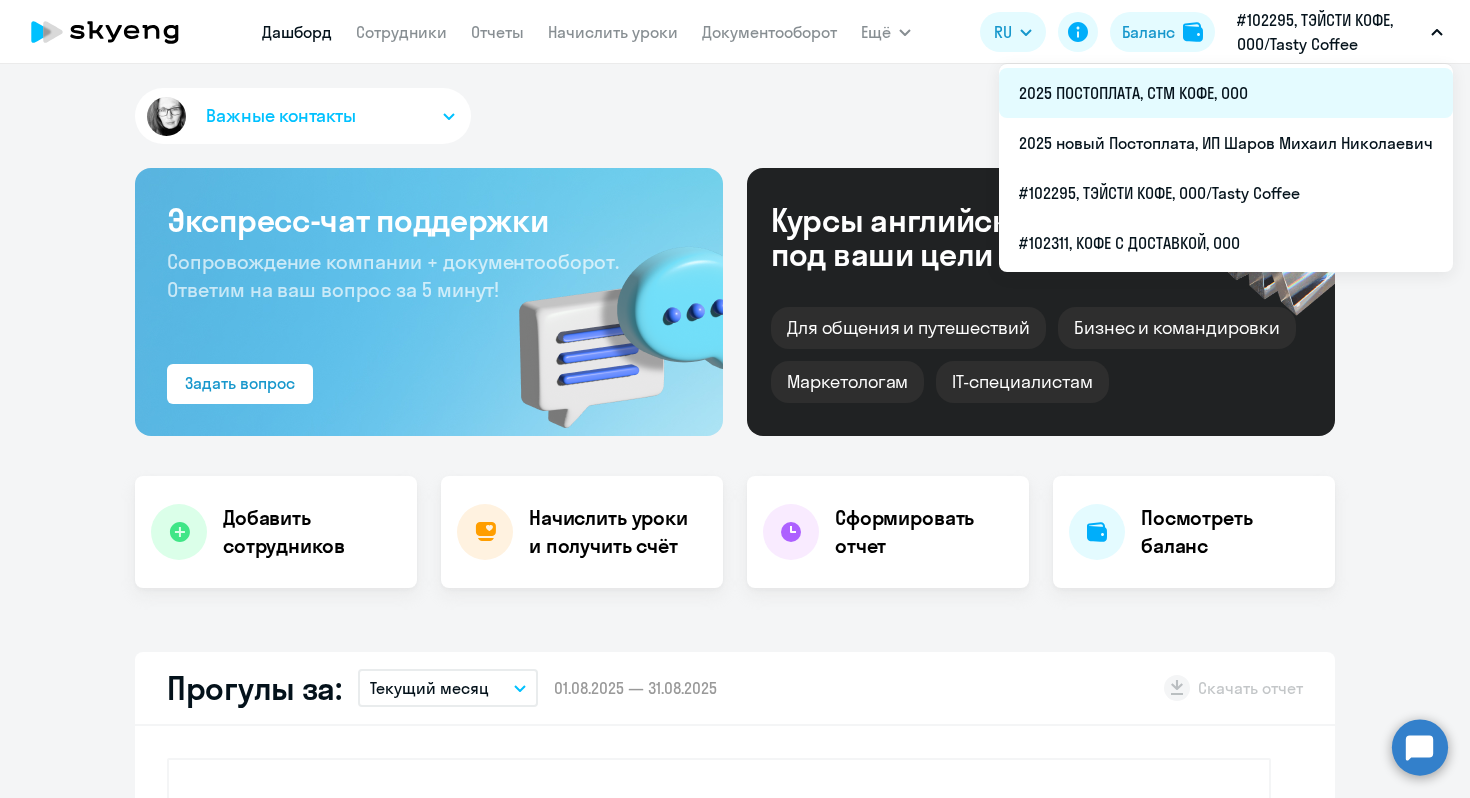 click on "2025 ПОСТОПЛАТА, СТМ КОФЕ, ООО" at bounding box center [1226, 93] 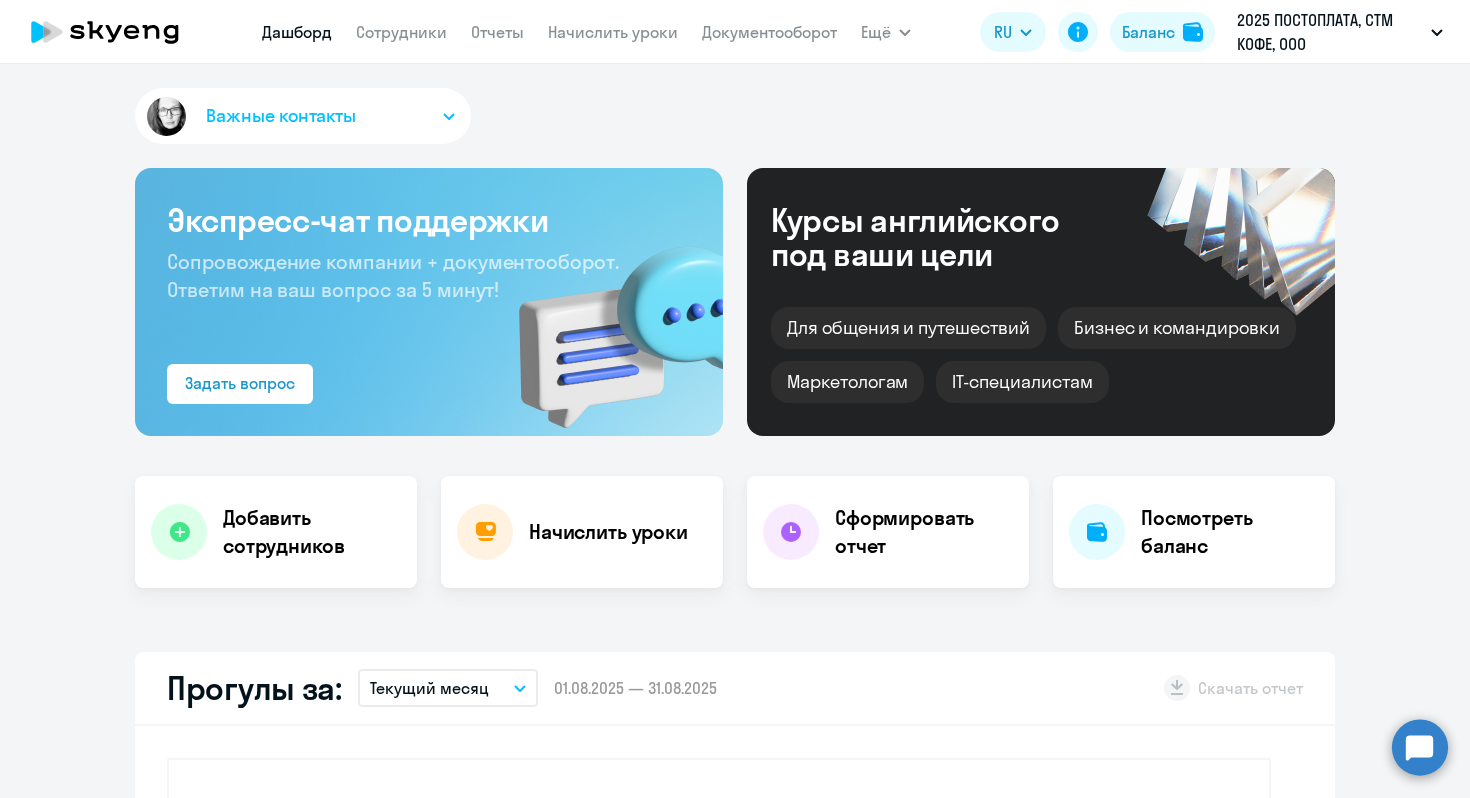 select on "30" 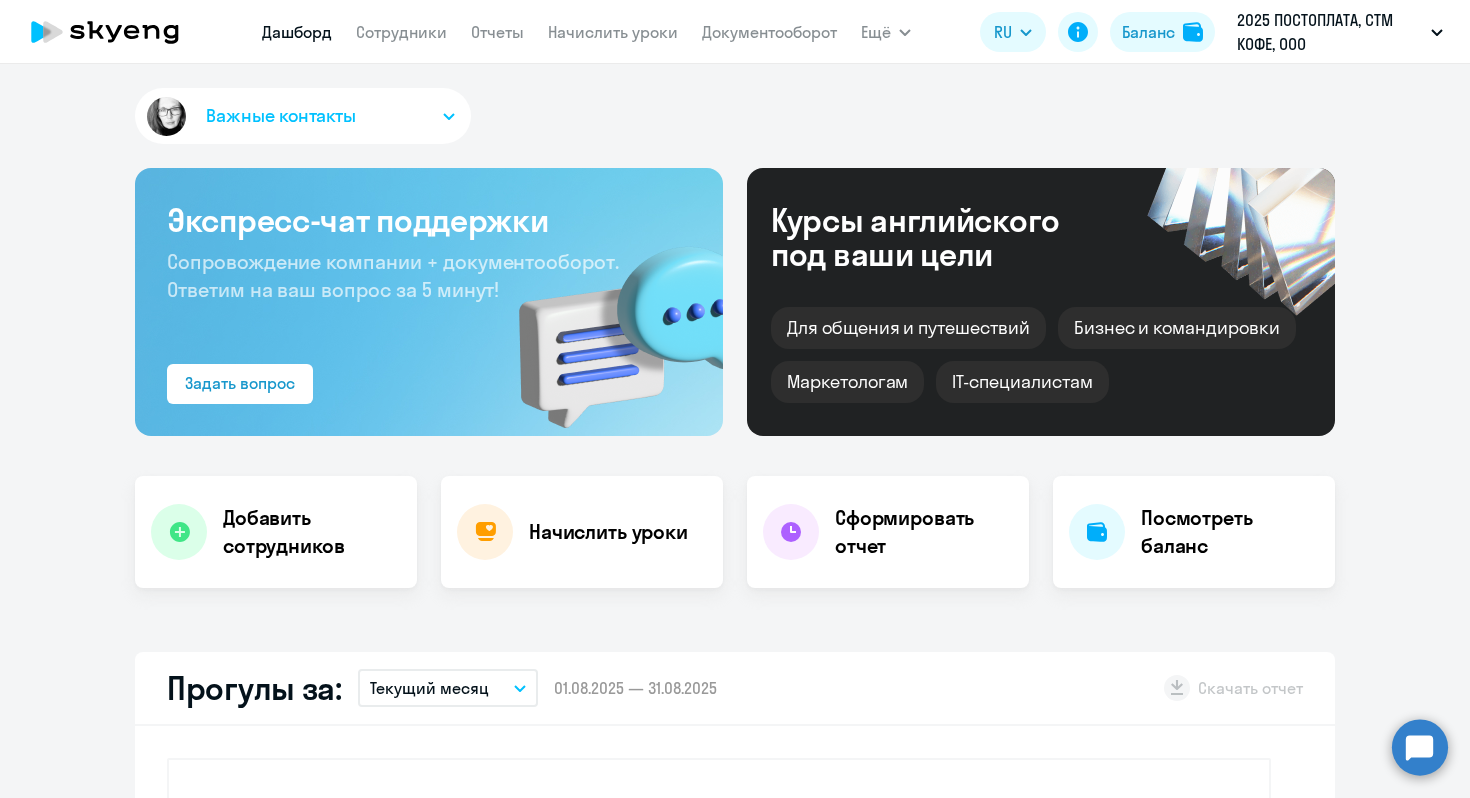 click on "Отчеты" at bounding box center (497, 32) 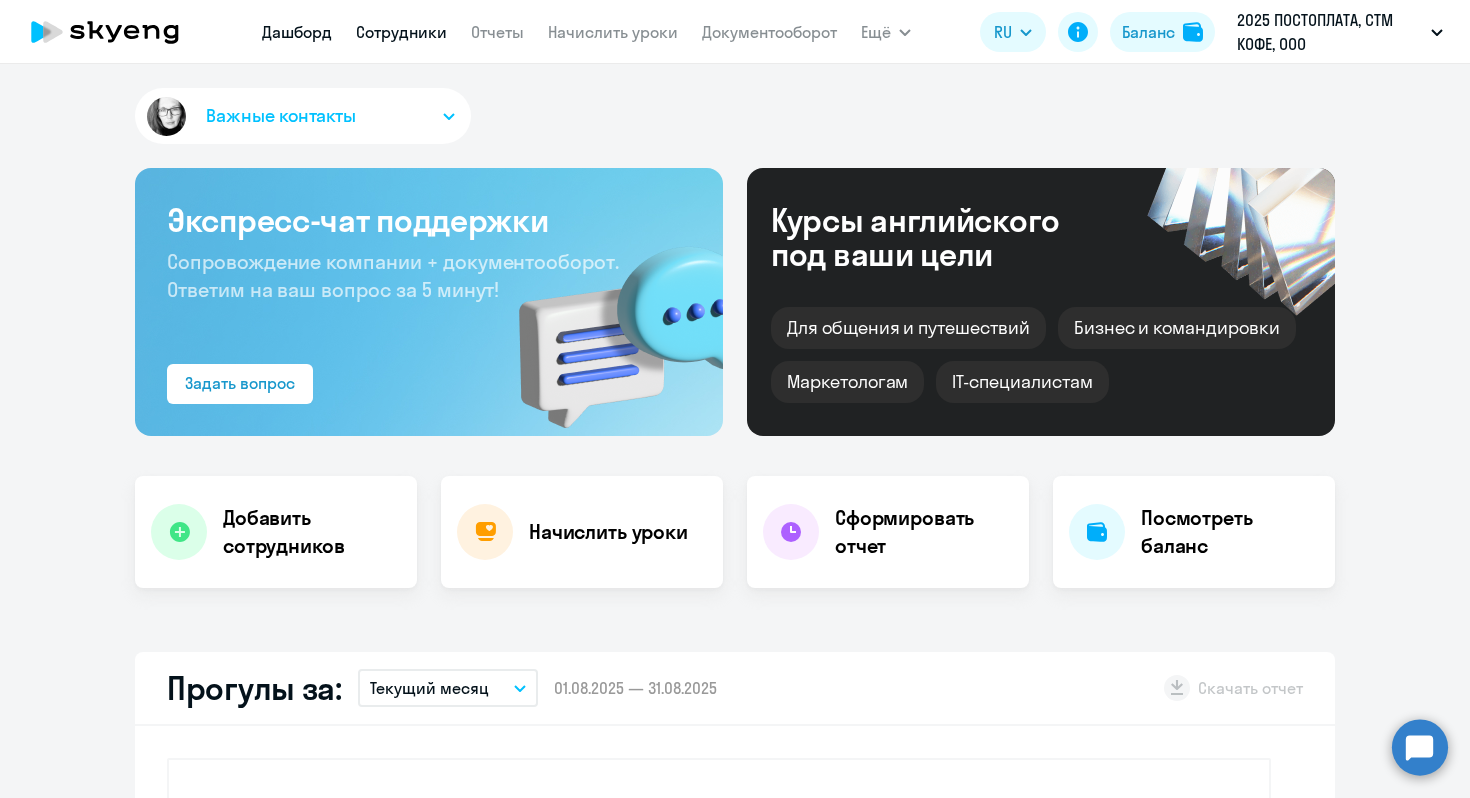 click on "Сотрудники" at bounding box center [401, 32] 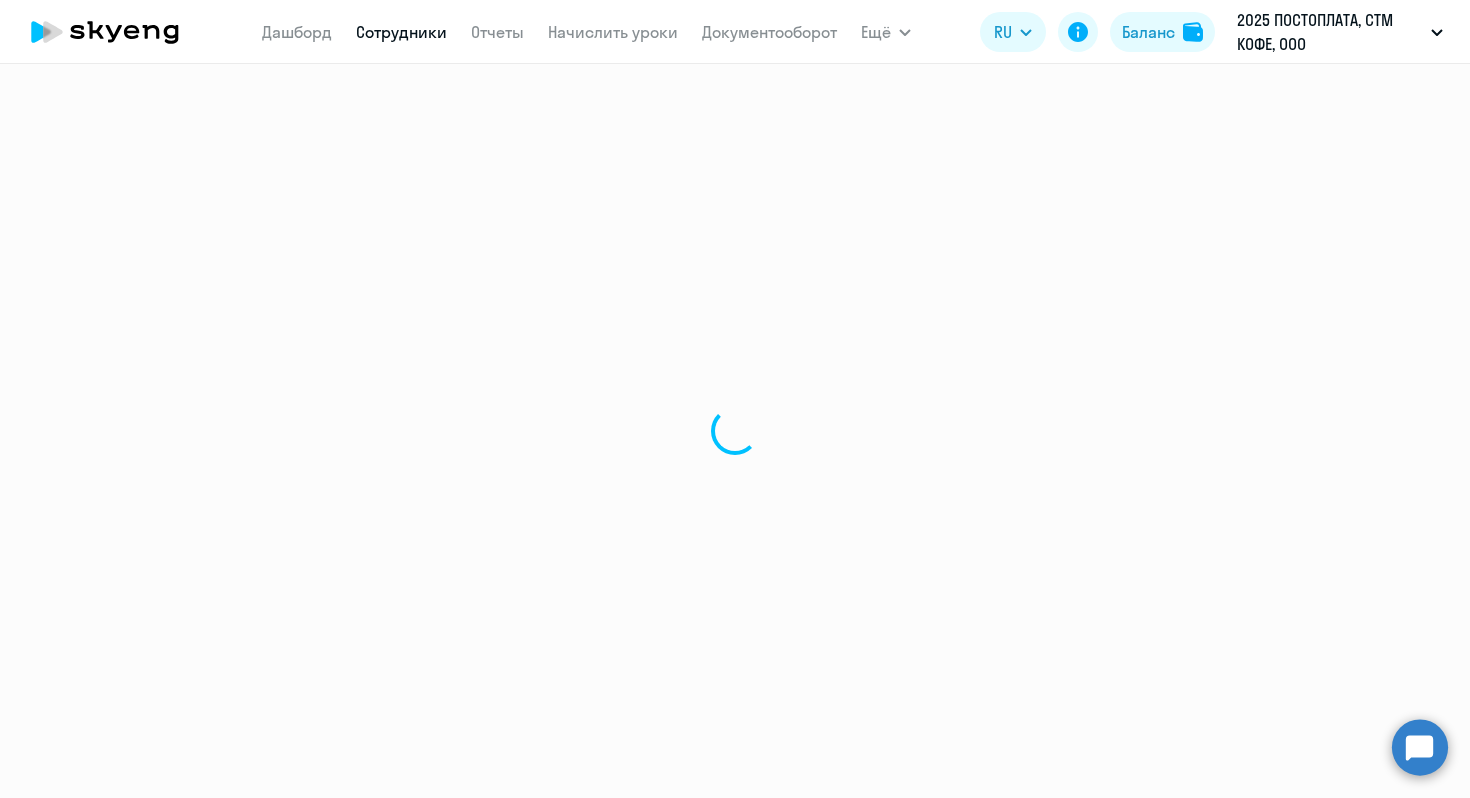 select on "30" 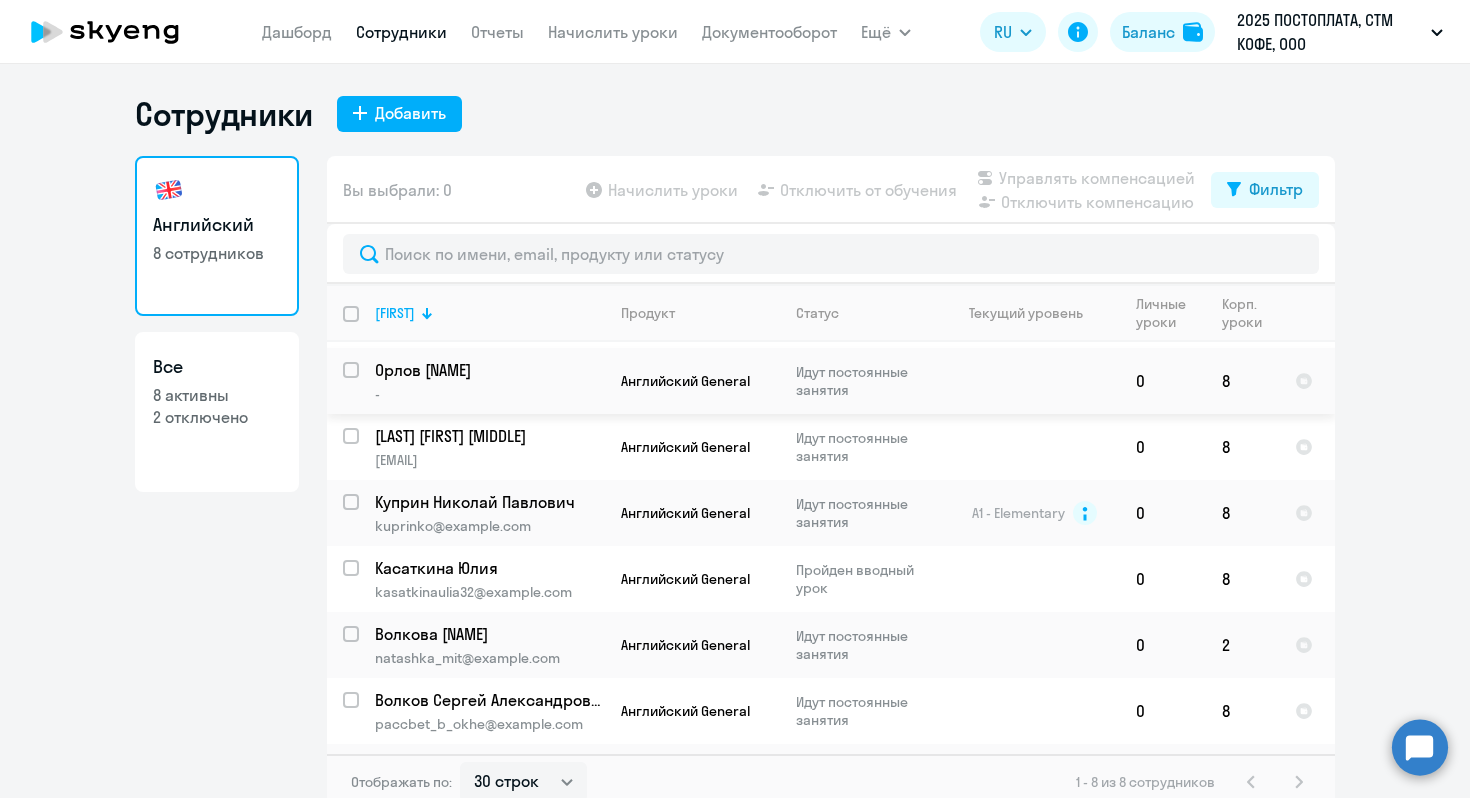 scroll, scrollTop: 59, scrollLeft: 0, axis: vertical 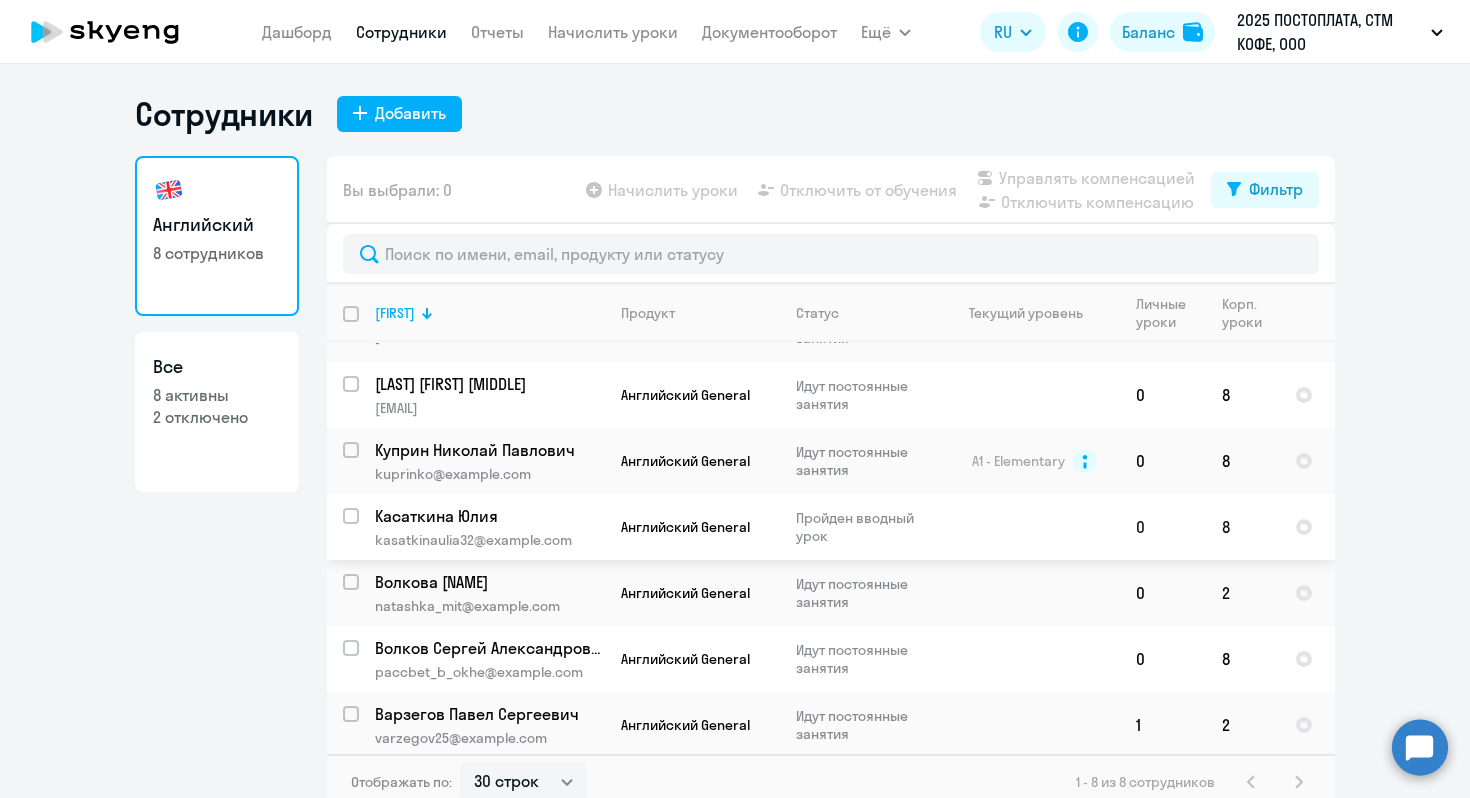 click at bounding box center [363, 528] 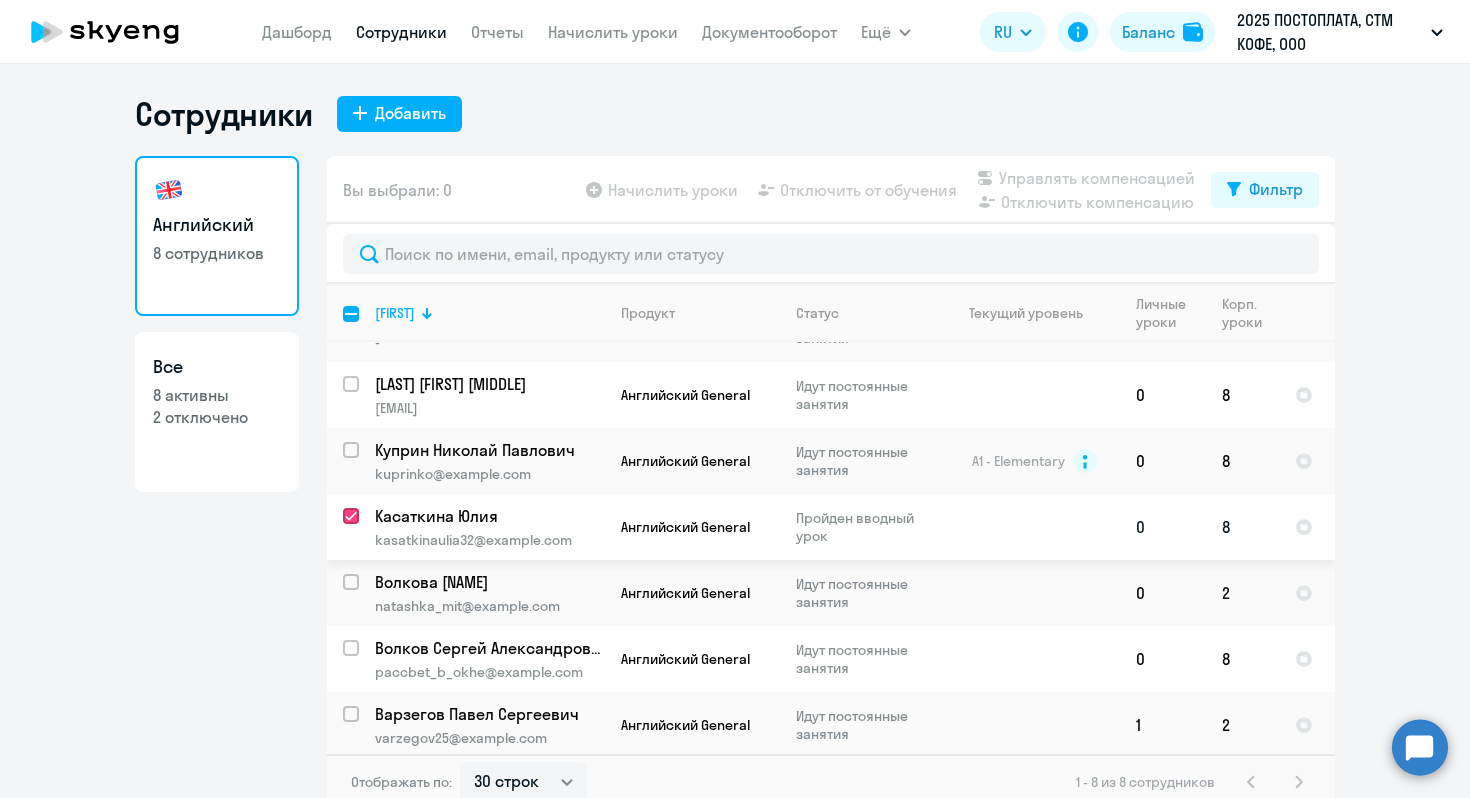 checkbox on "true" 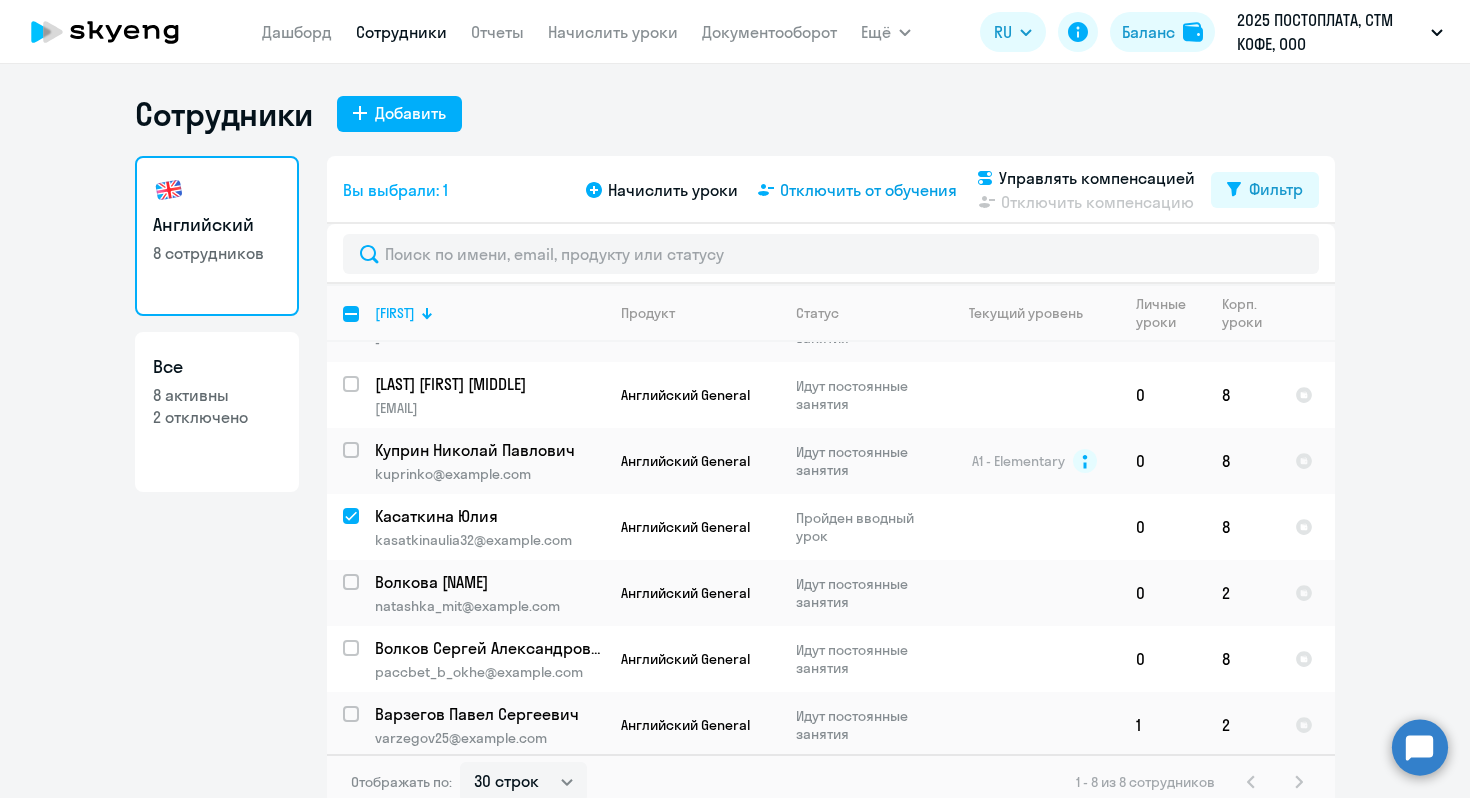 click on "Отключить от обучения" 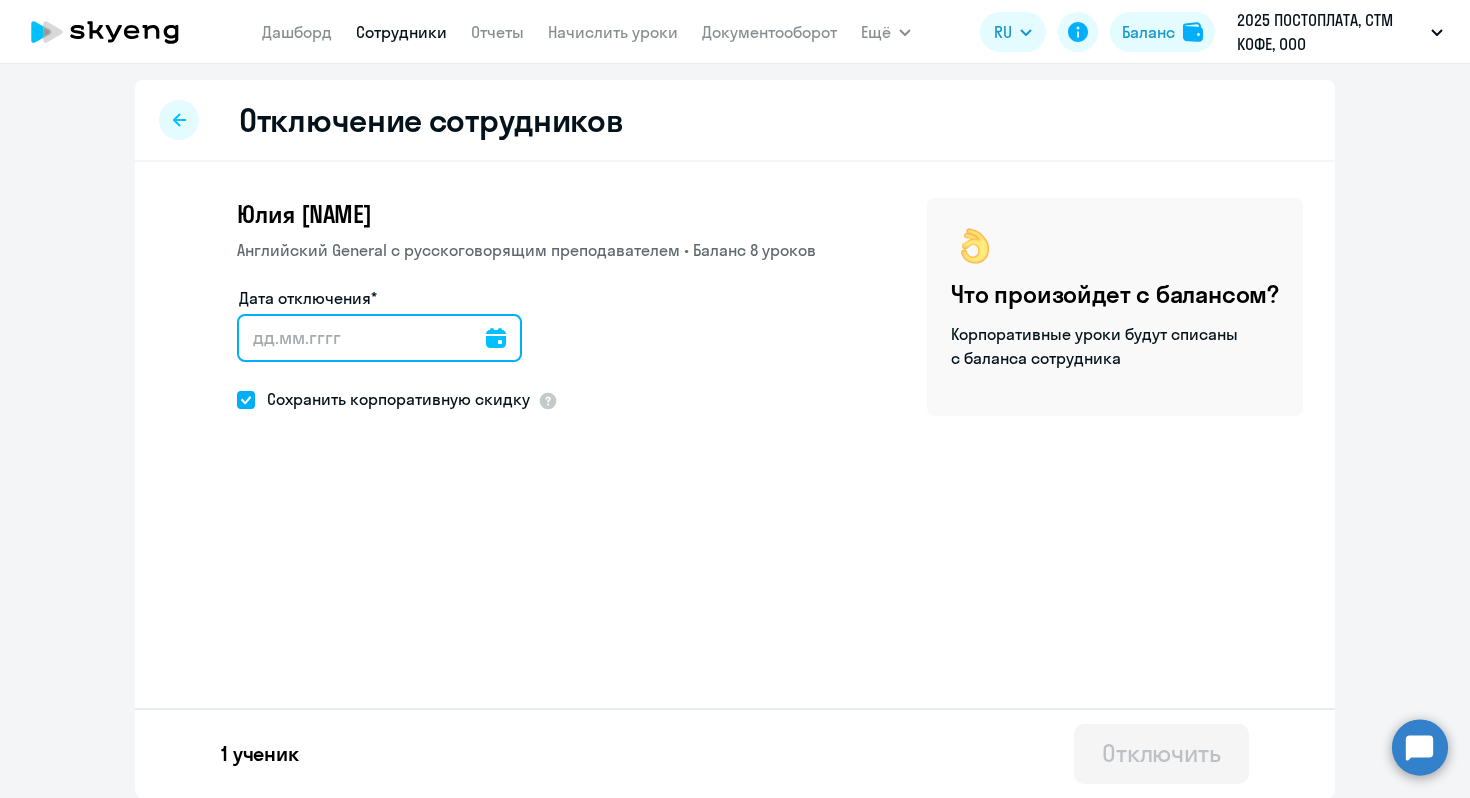 click on "Дата отключения*" at bounding box center [379, 338] 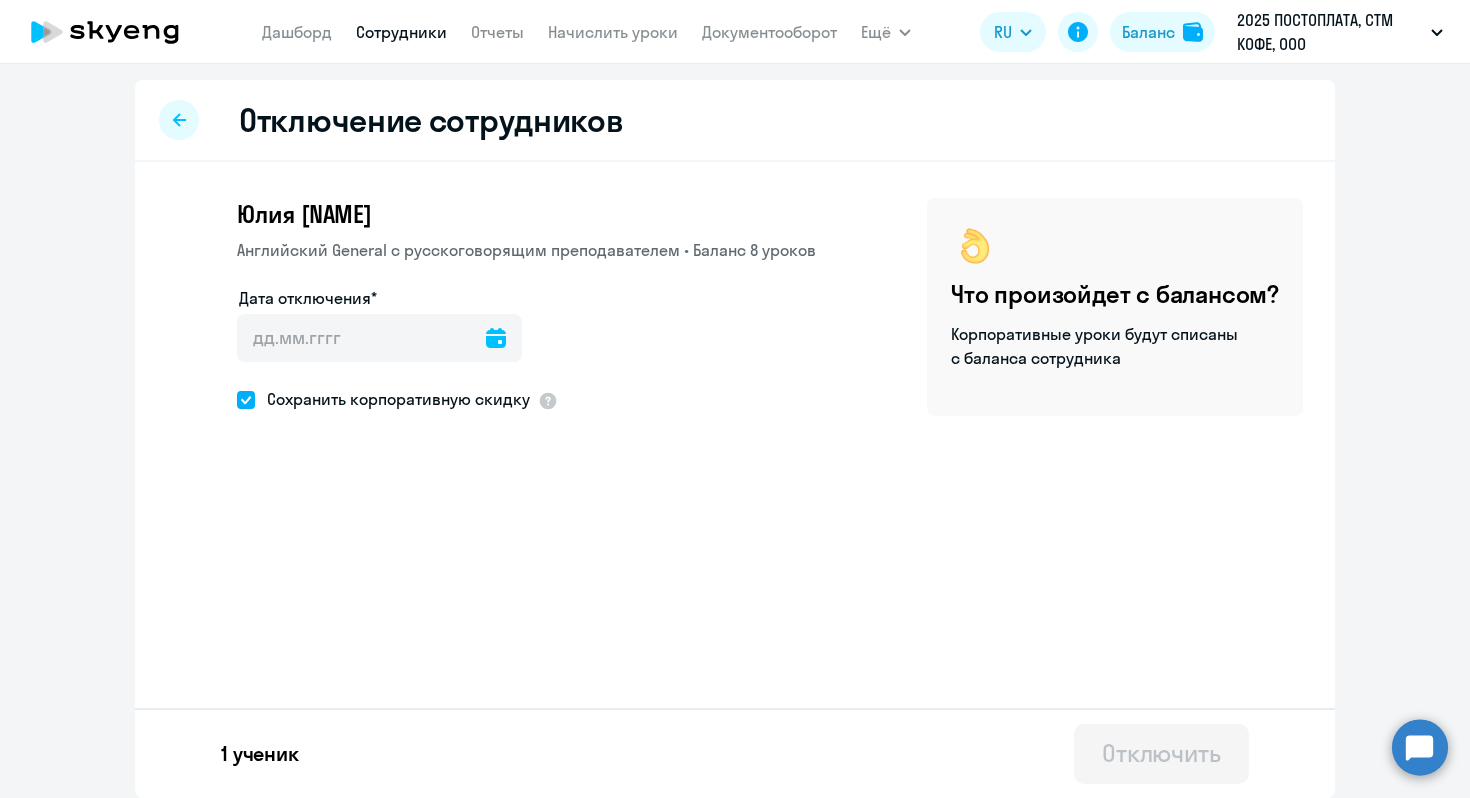click 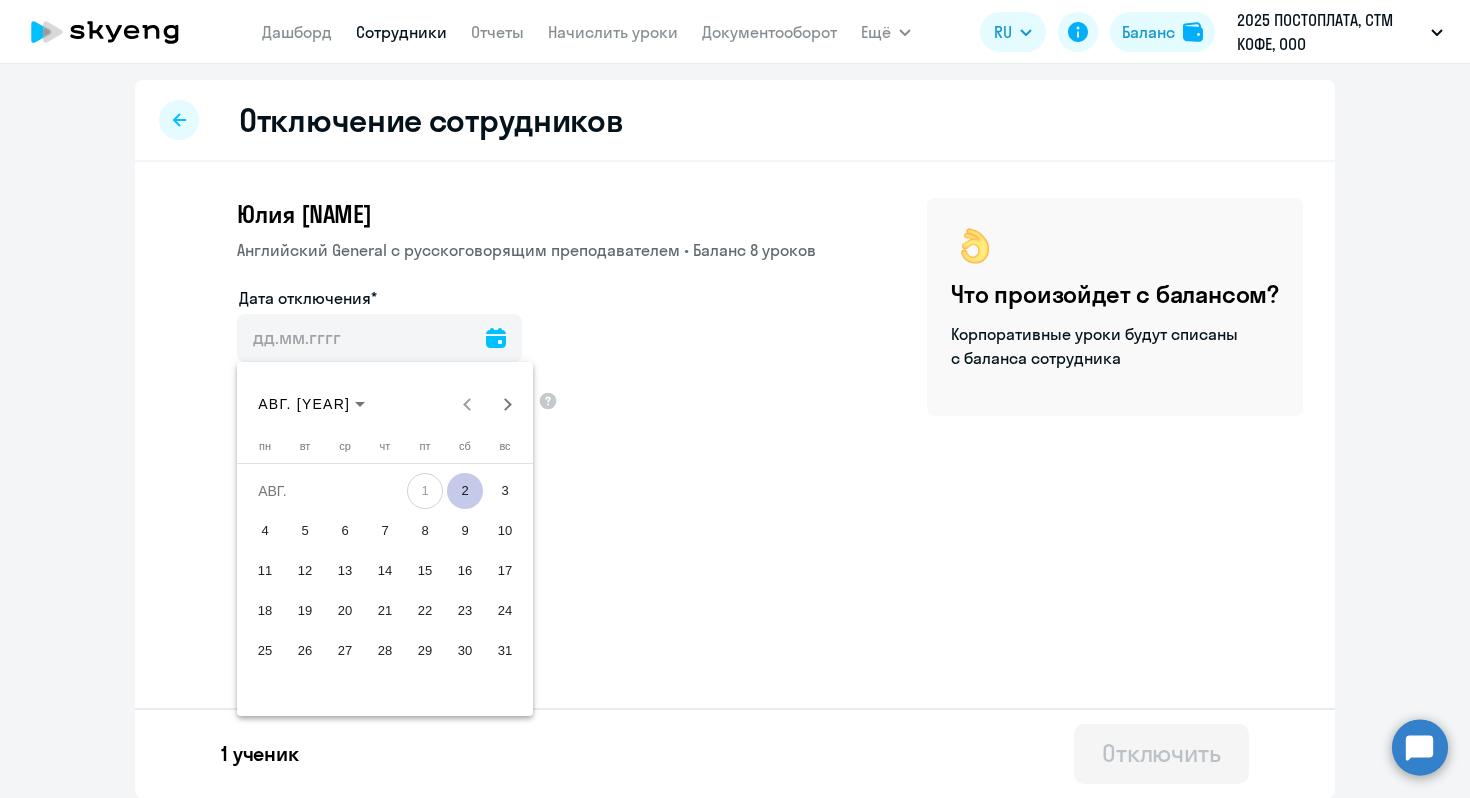 click on "2" at bounding box center [465, 491] 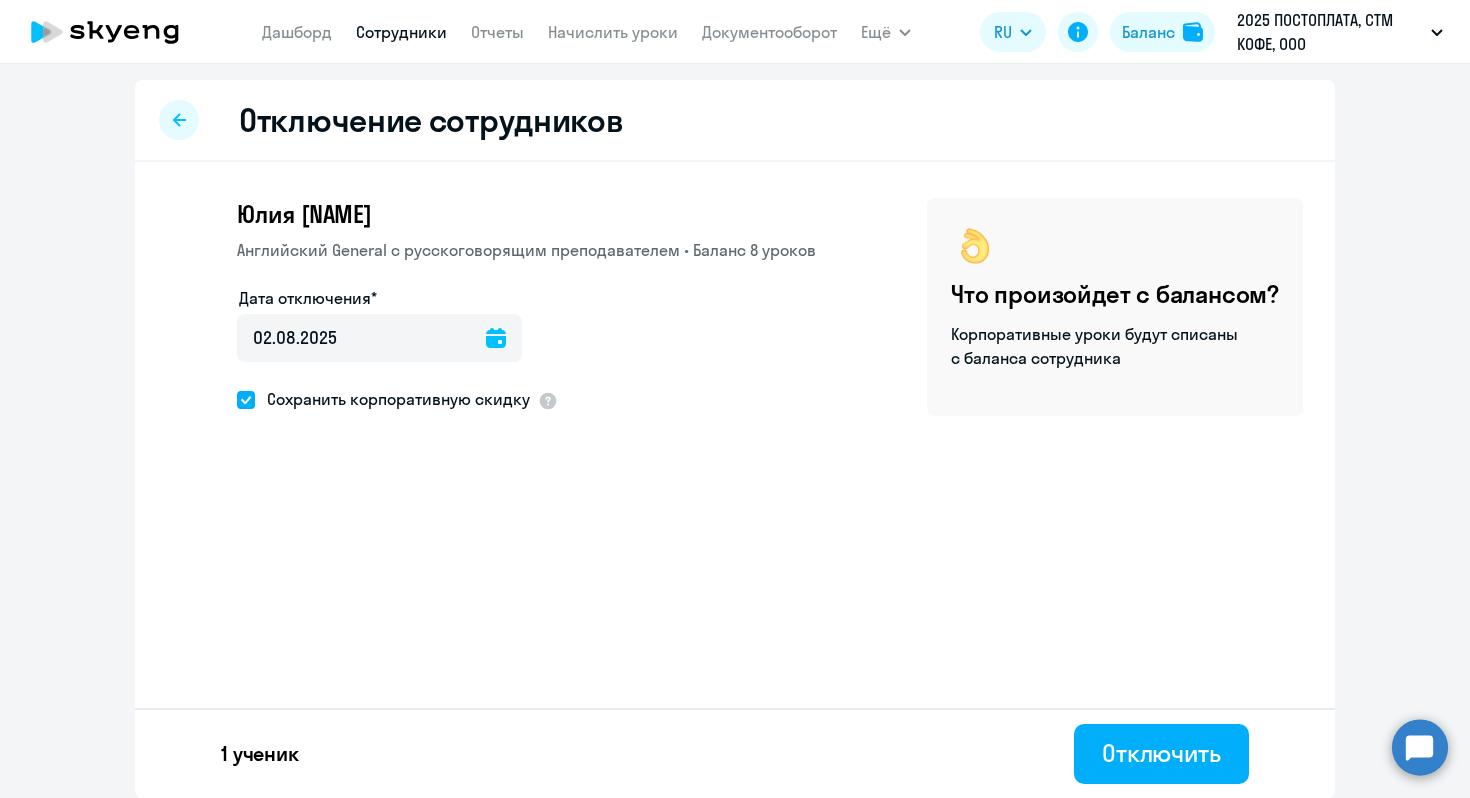 click on "Сохранить корпоративную скидку" 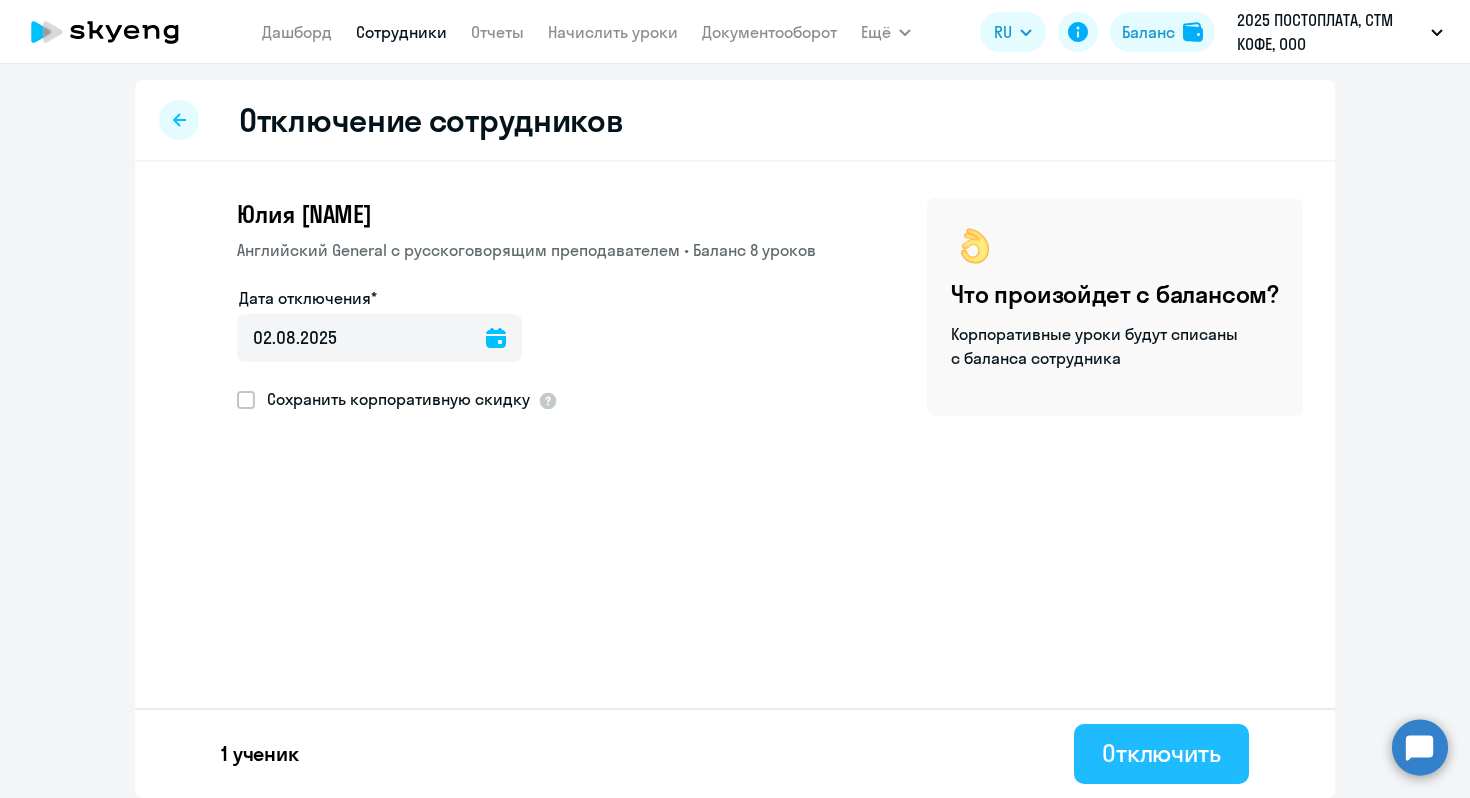 click on "Отключить" 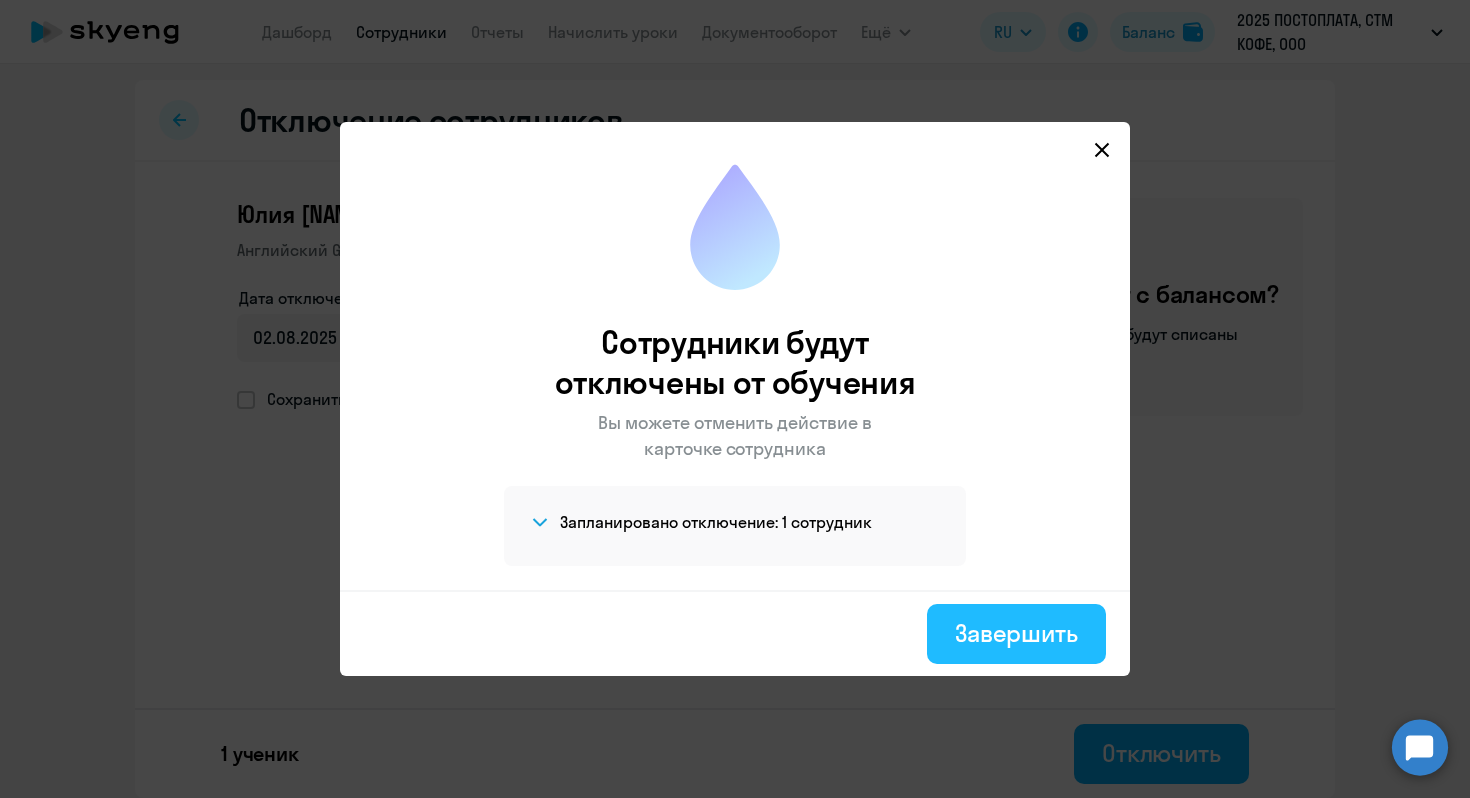 click on "Завершить" at bounding box center [1016, 634] 